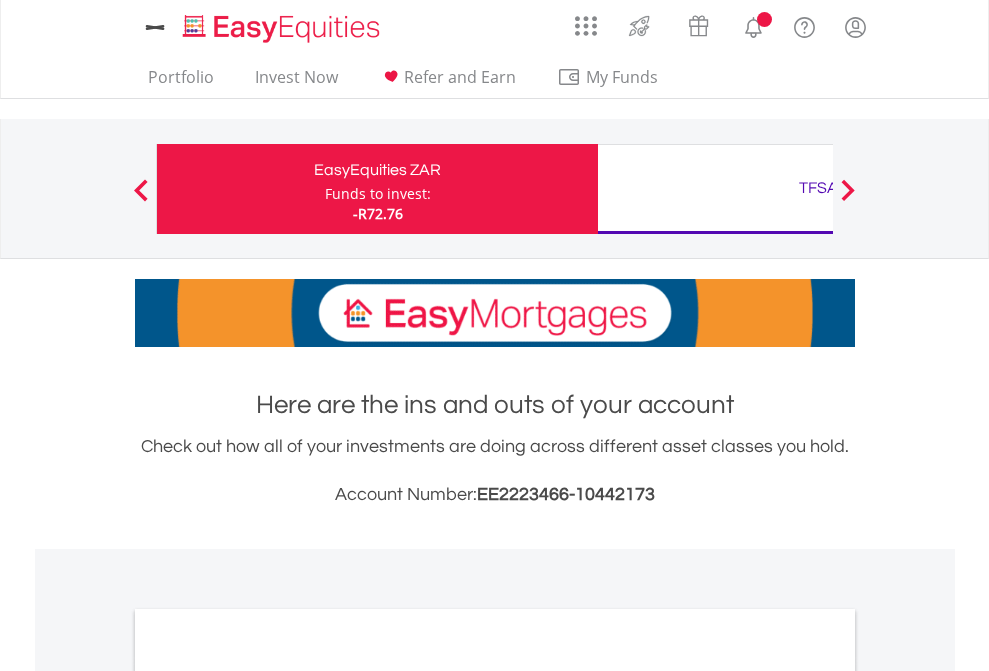 scroll, scrollTop: 0, scrollLeft: 0, axis: both 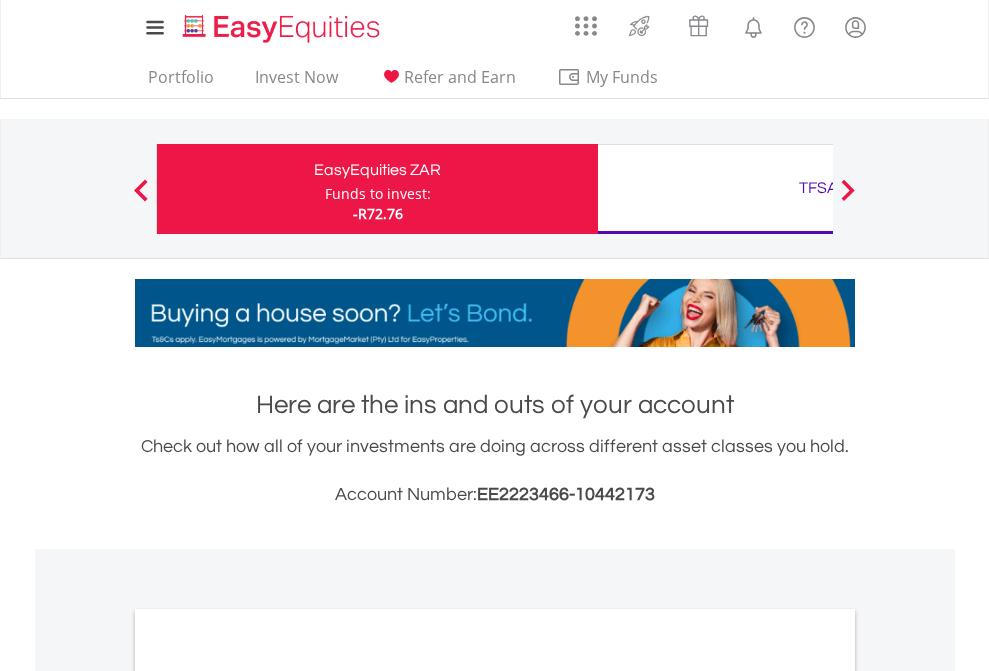 click on "Funds to invest:" at bounding box center [378, 194] 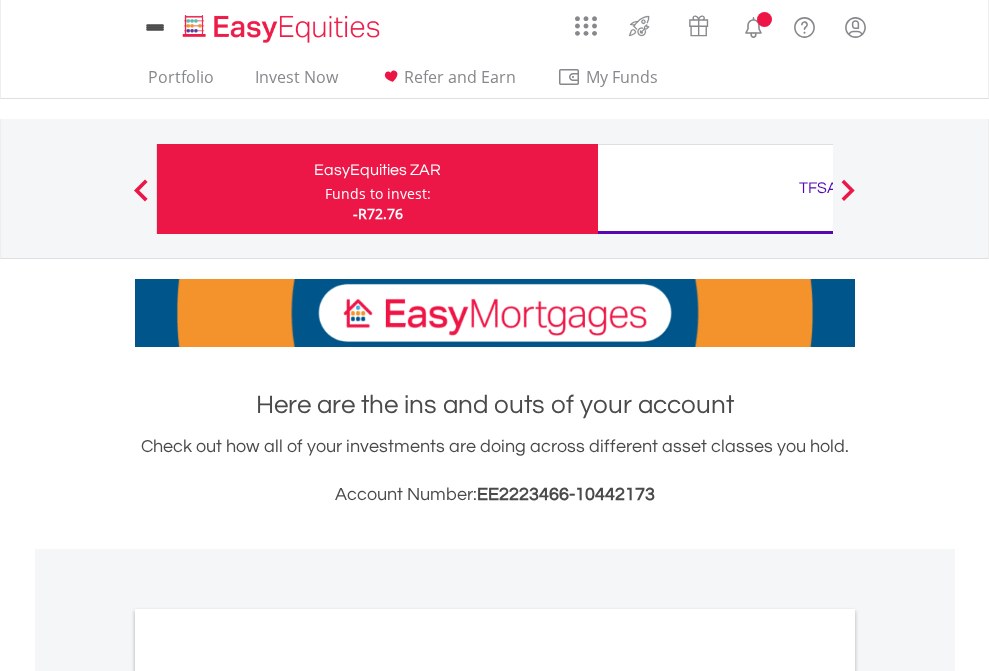 scroll, scrollTop: 0, scrollLeft: 0, axis: both 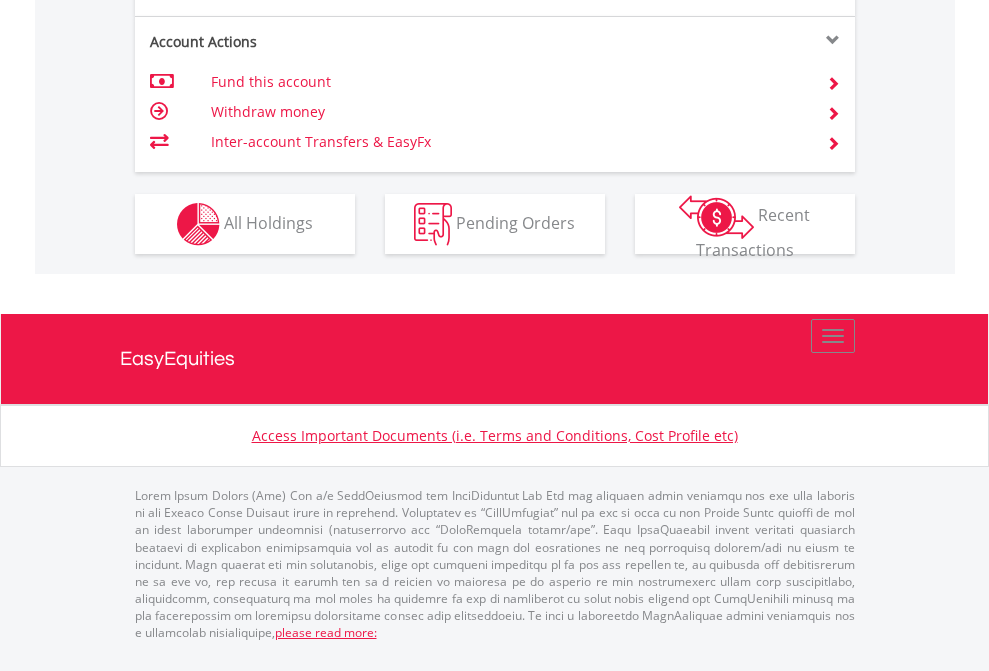 click on "Investment types" at bounding box center (706, -337) 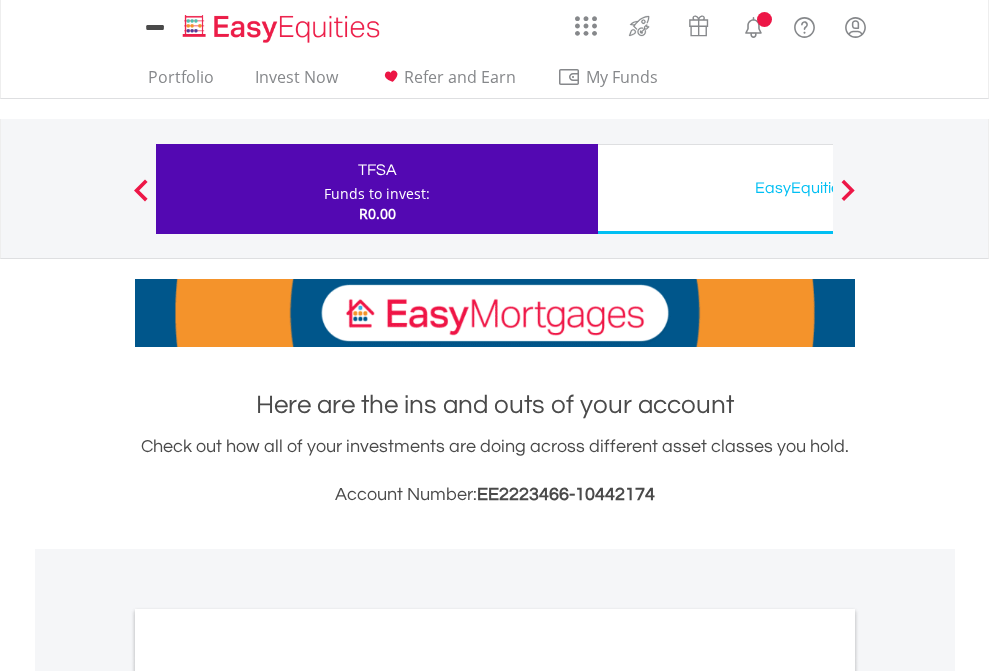 scroll, scrollTop: 0, scrollLeft: 0, axis: both 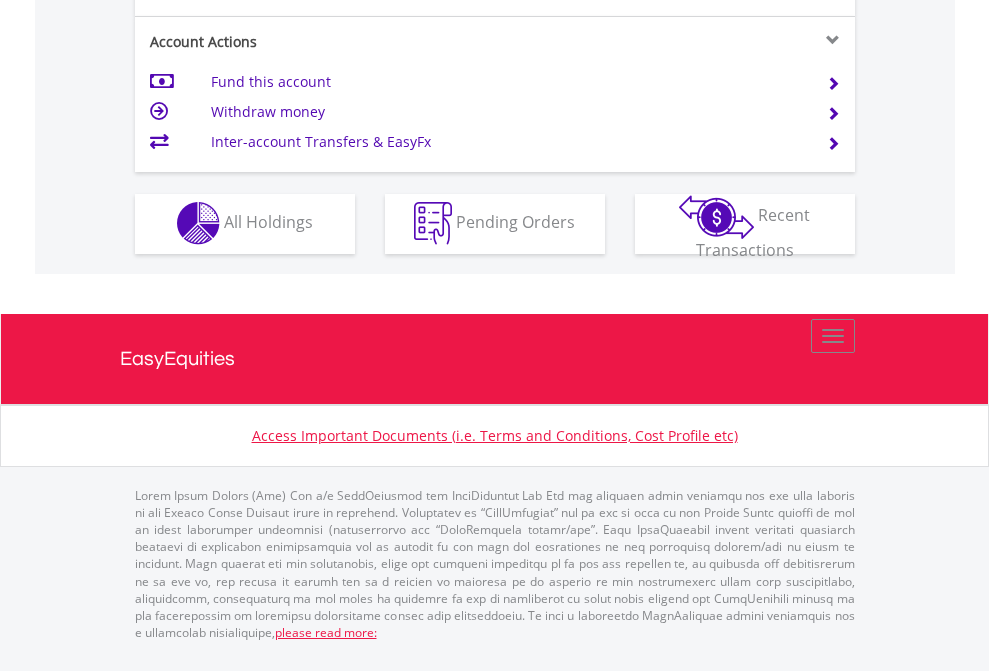 click on "Investment types" at bounding box center (706, -353) 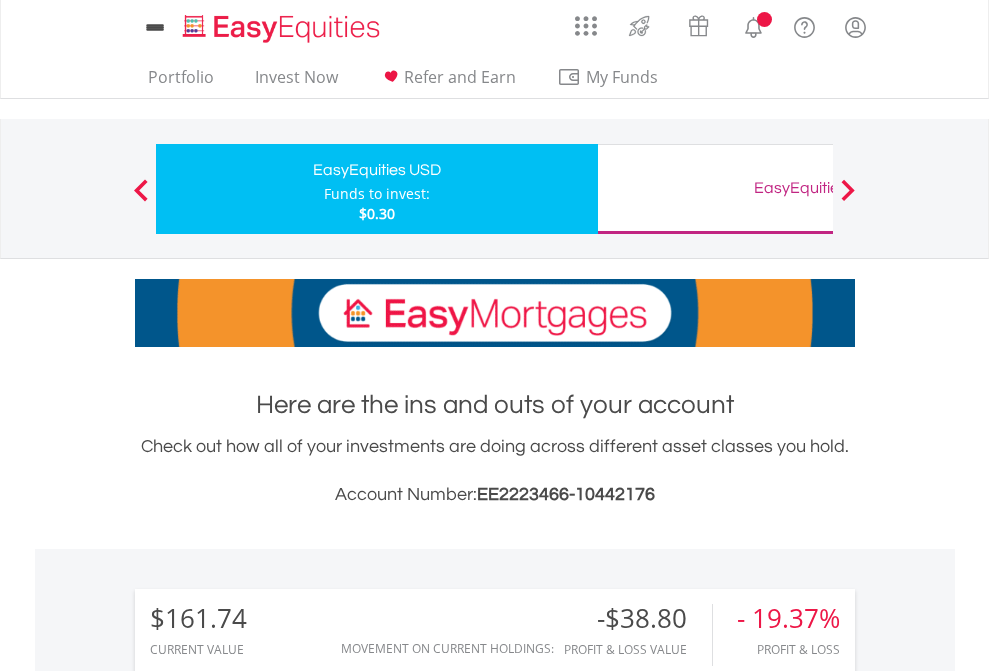 scroll, scrollTop: 0, scrollLeft: 0, axis: both 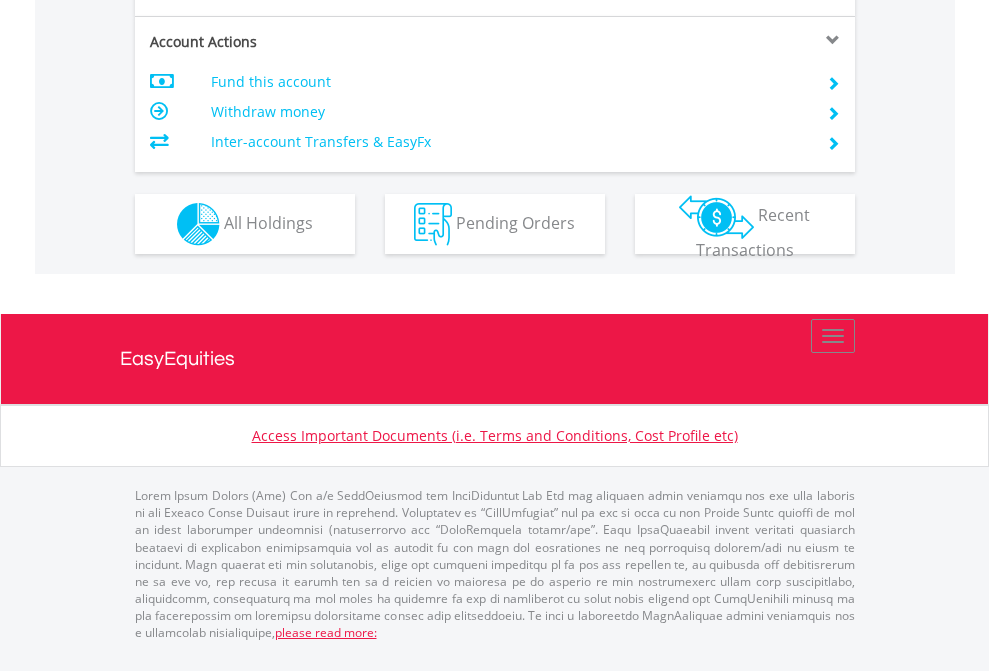 click on "Investment types" at bounding box center [706, -337] 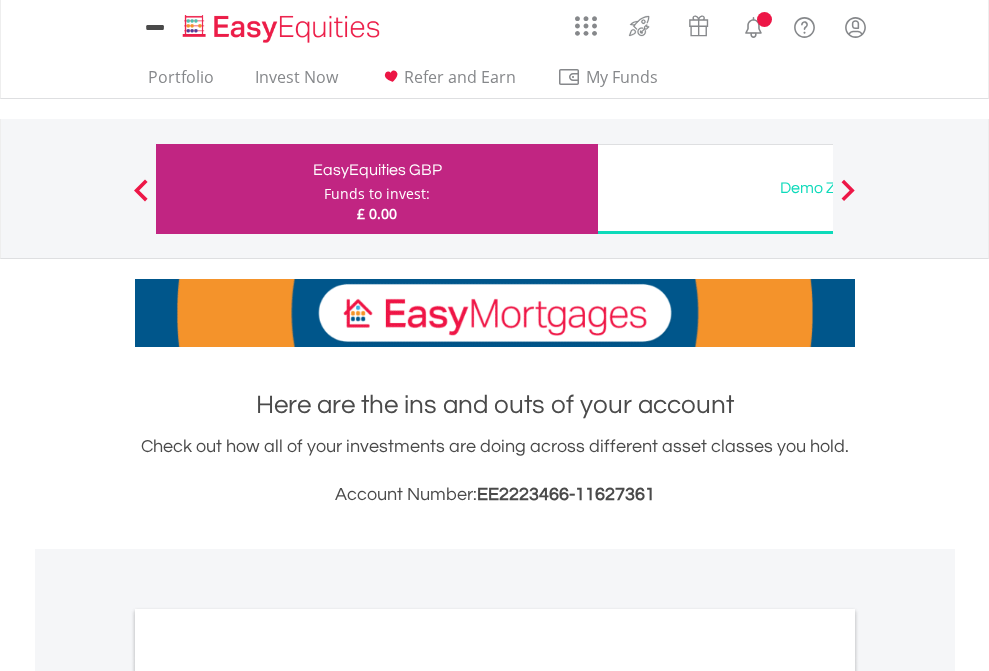 scroll, scrollTop: 0, scrollLeft: 0, axis: both 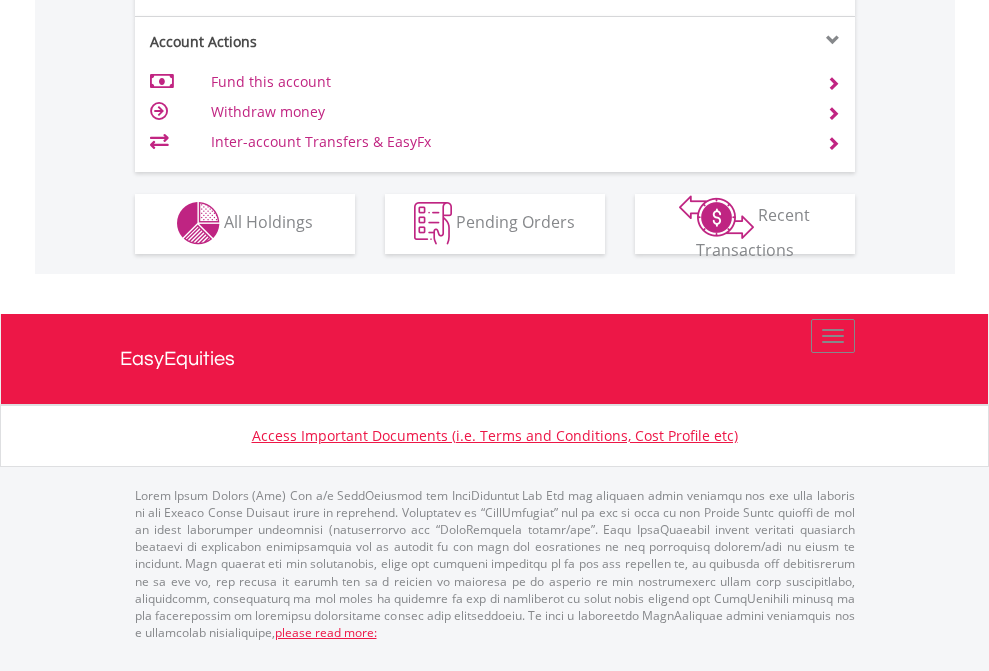 click on "Investment types" at bounding box center [706, -353] 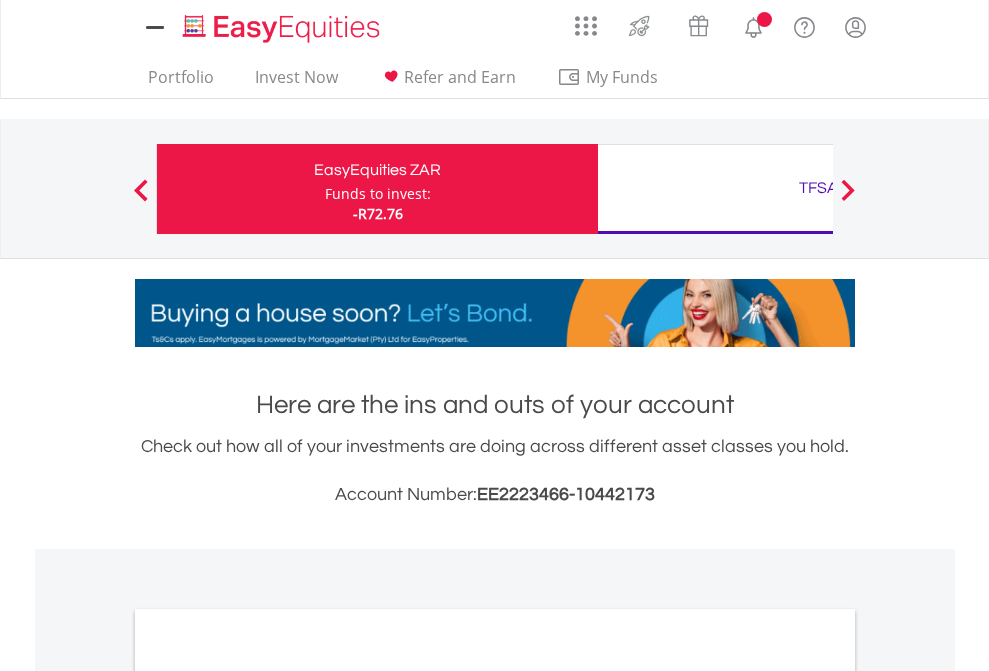 scroll, scrollTop: 0, scrollLeft: 0, axis: both 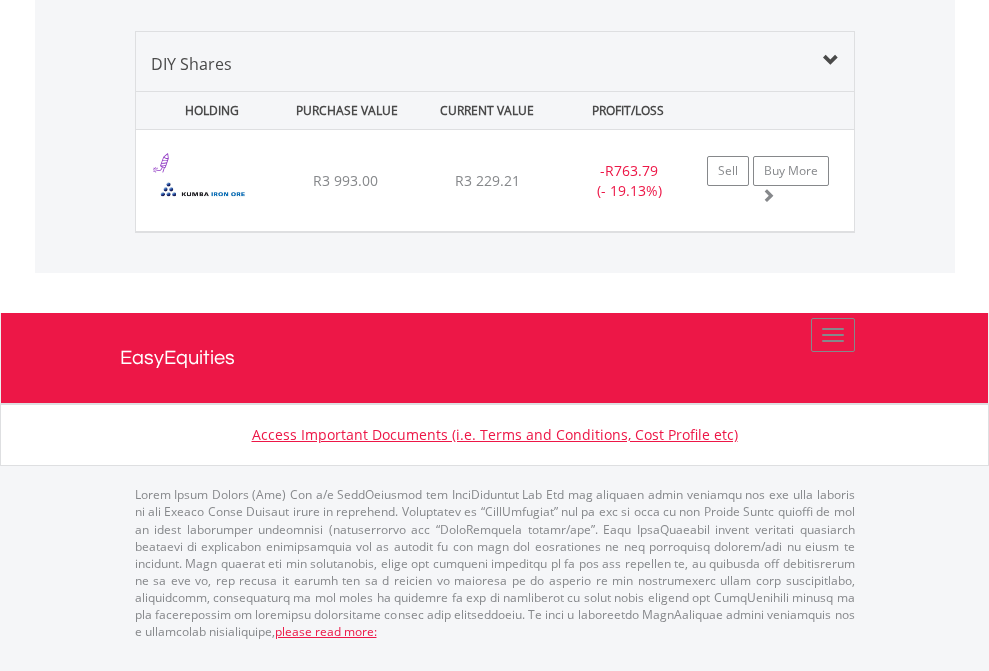 click on "TFSA" at bounding box center [818, -1419] 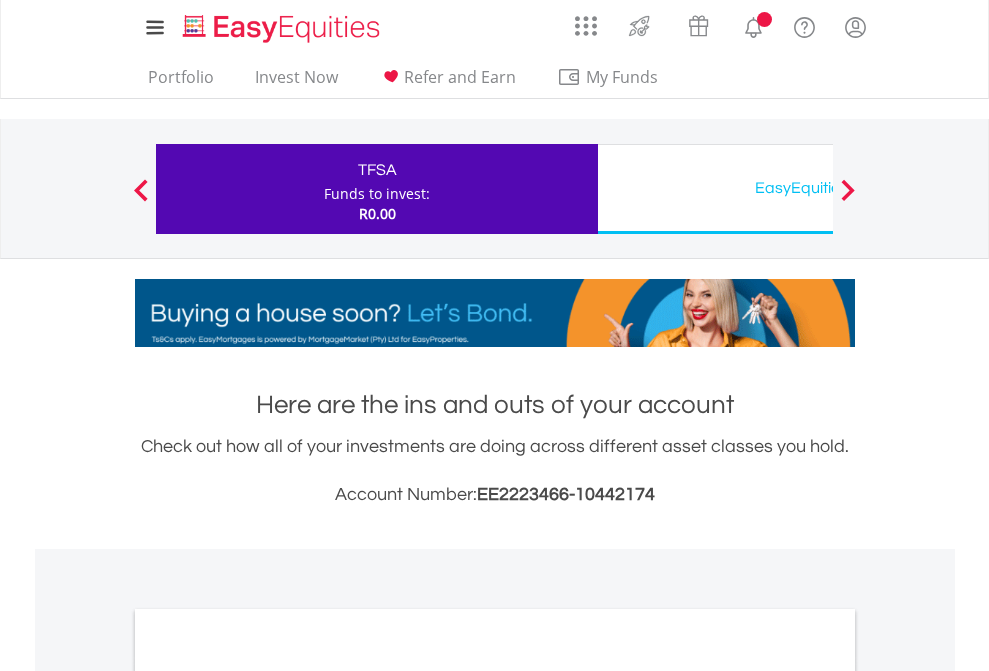 scroll, scrollTop: 0, scrollLeft: 0, axis: both 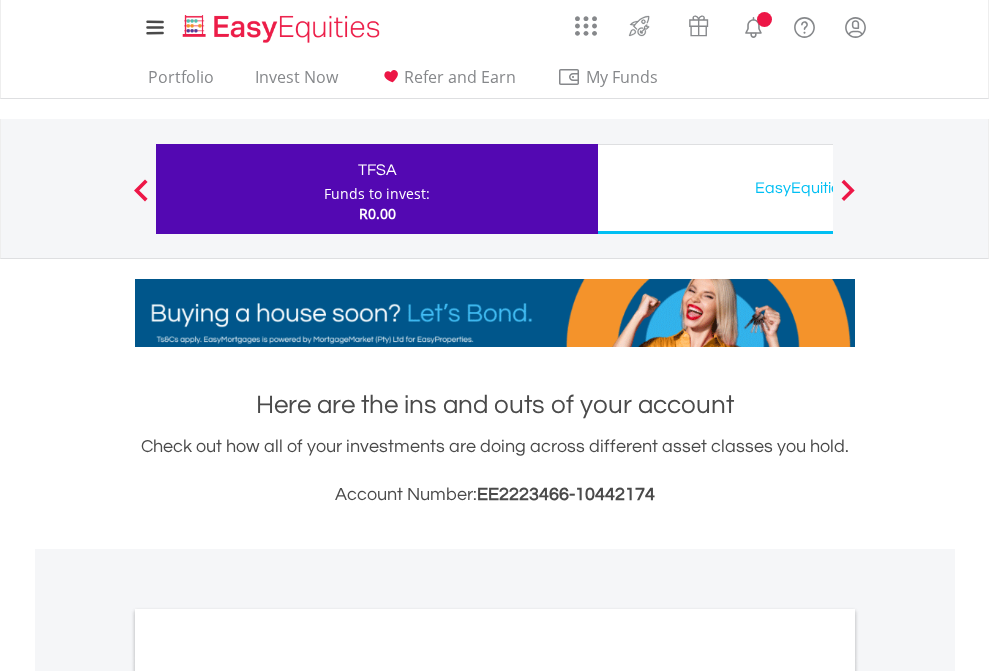 click on "All Holdings" at bounding box center (268, 1096) 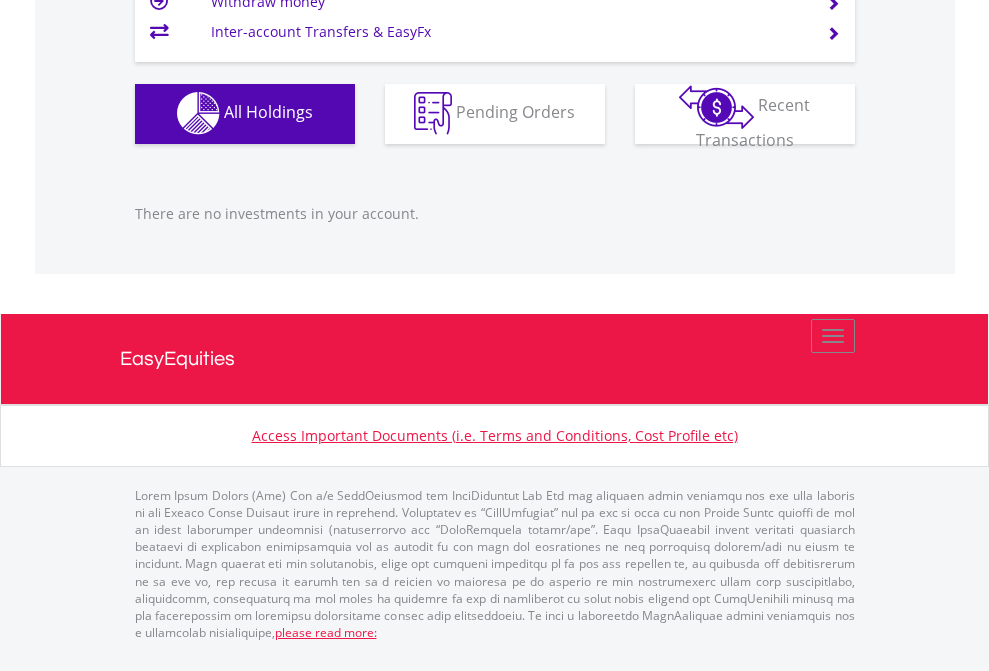 scroll, scrollTop: 1980, scrollLeft: 0, axis: vertical 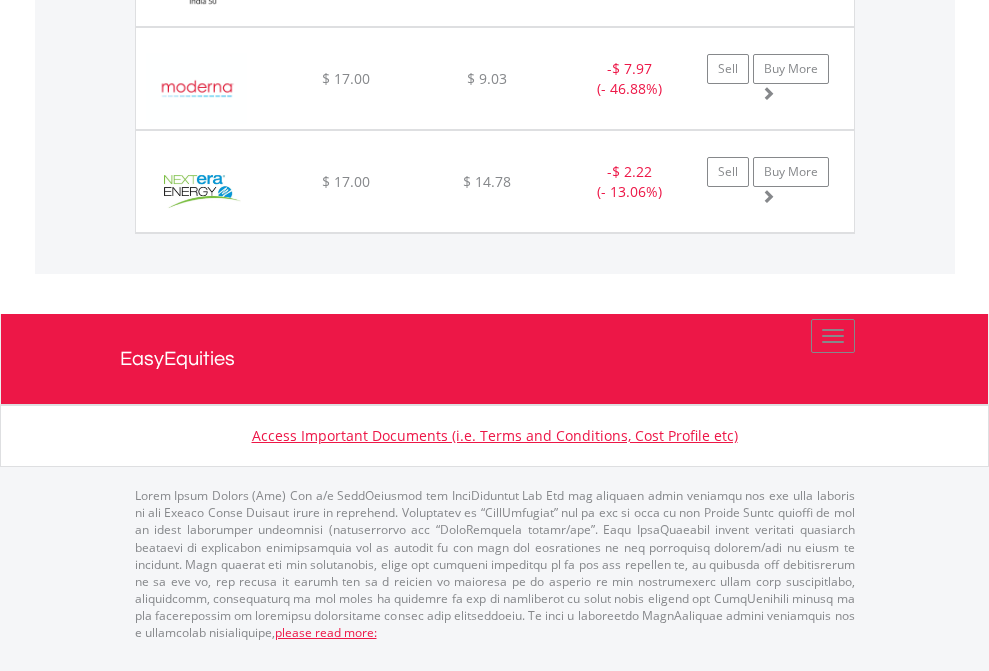 click on "EasyEquities GBP" at bounding box center (818, -1586) 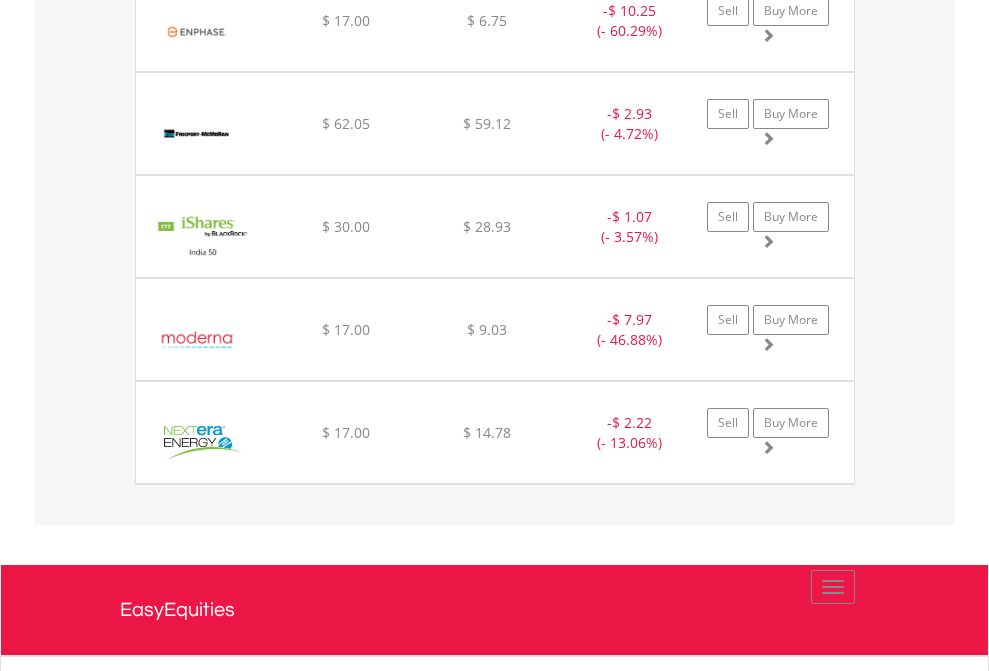 scroll, scrollTop: 144, scrollLeft: 0, axis: vertical 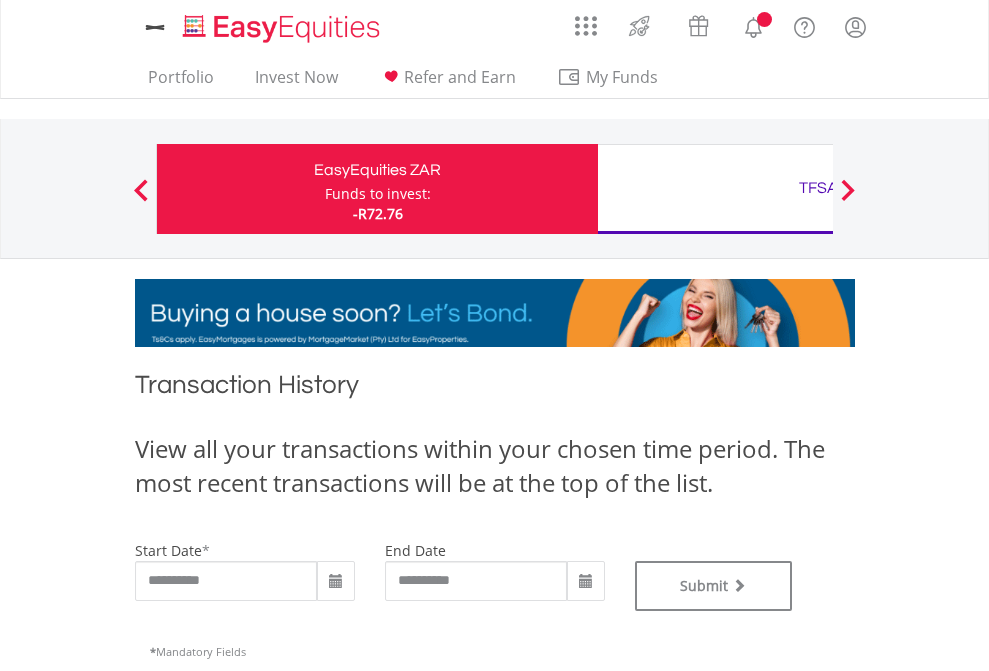 type on "**********" 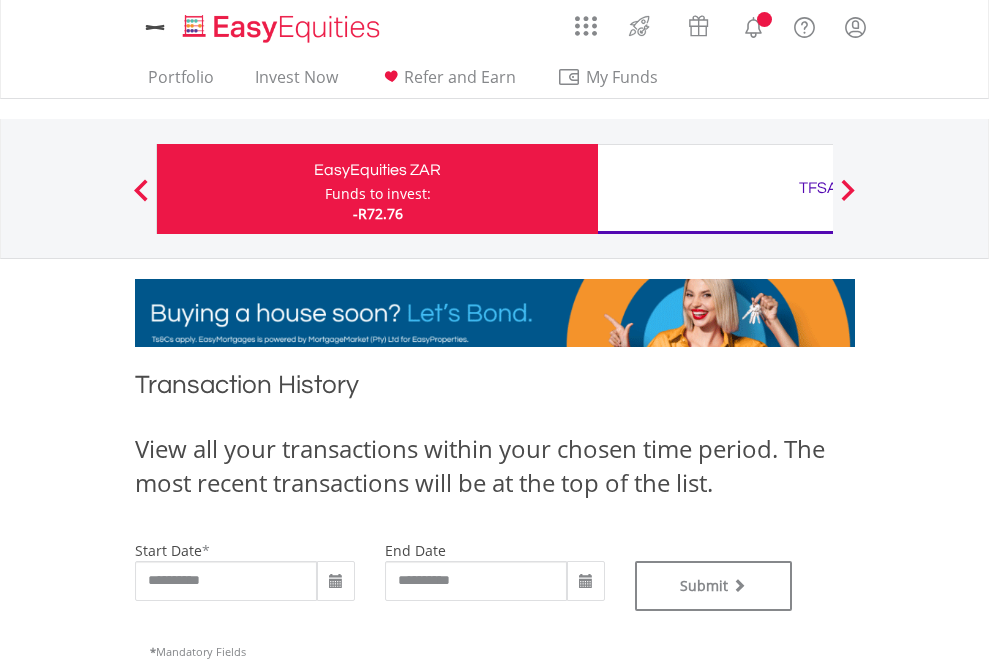 type on "**********" 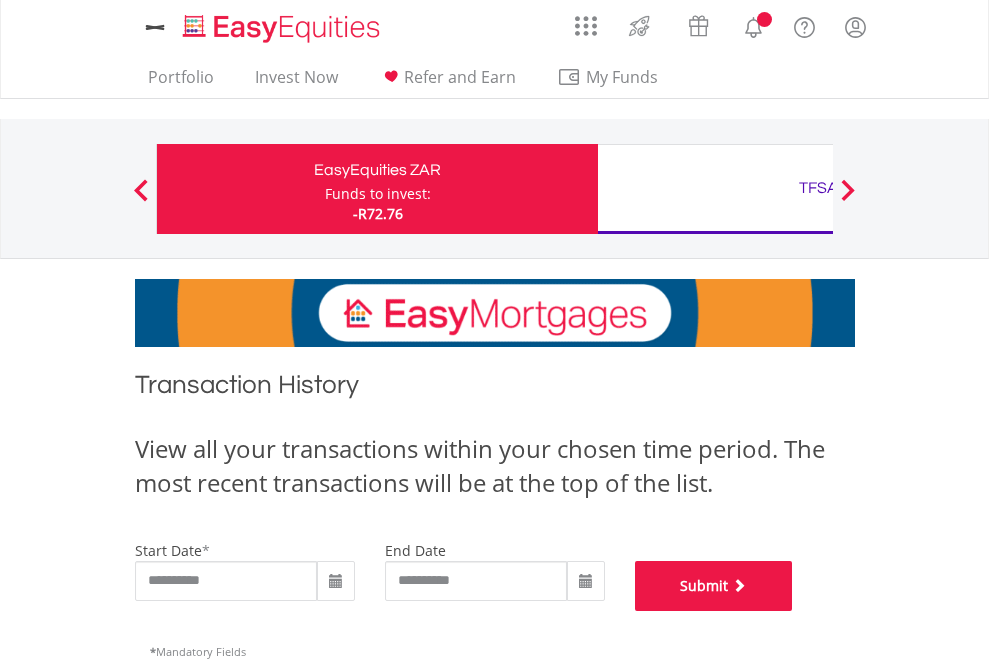 click on "Submit" at bounding box center (714, 586) 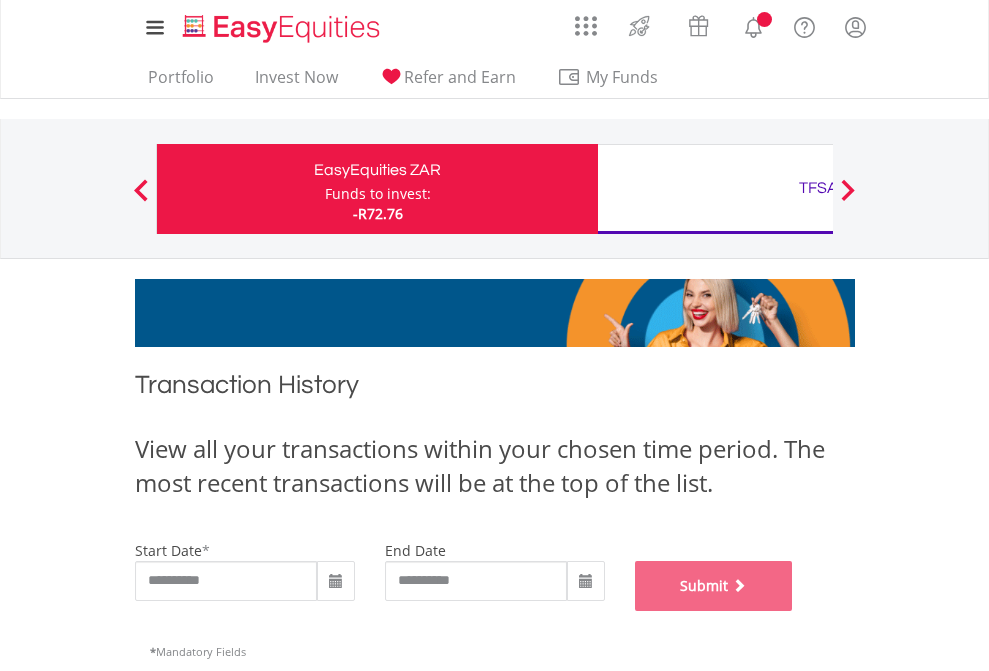 scroll, scrollTop: 811, scrollLeft: 0, axis: vertical 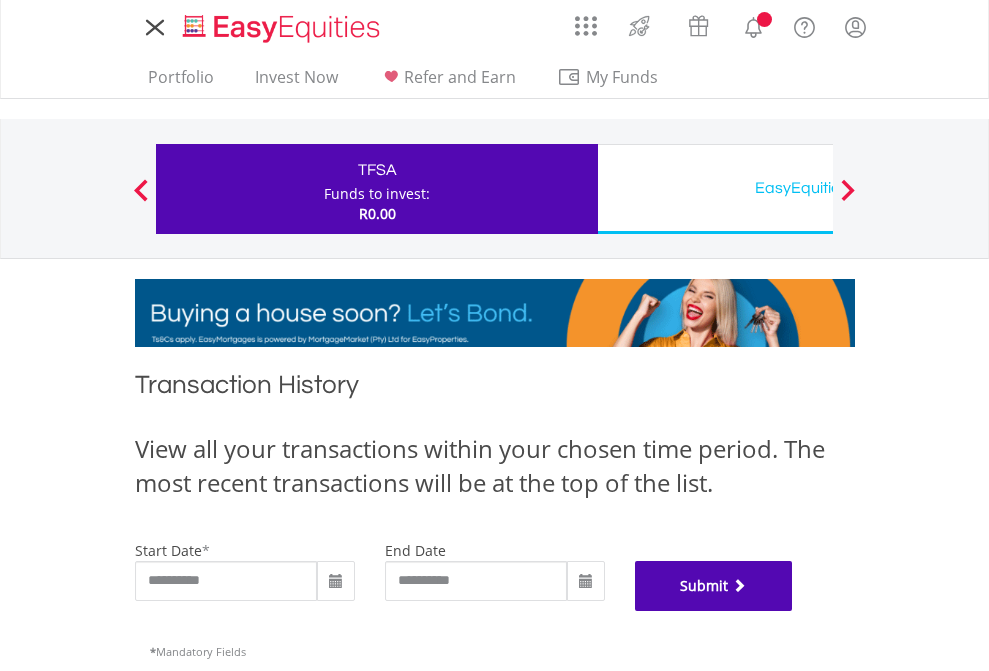 click on "Submit" at bounding box center [714, 586] 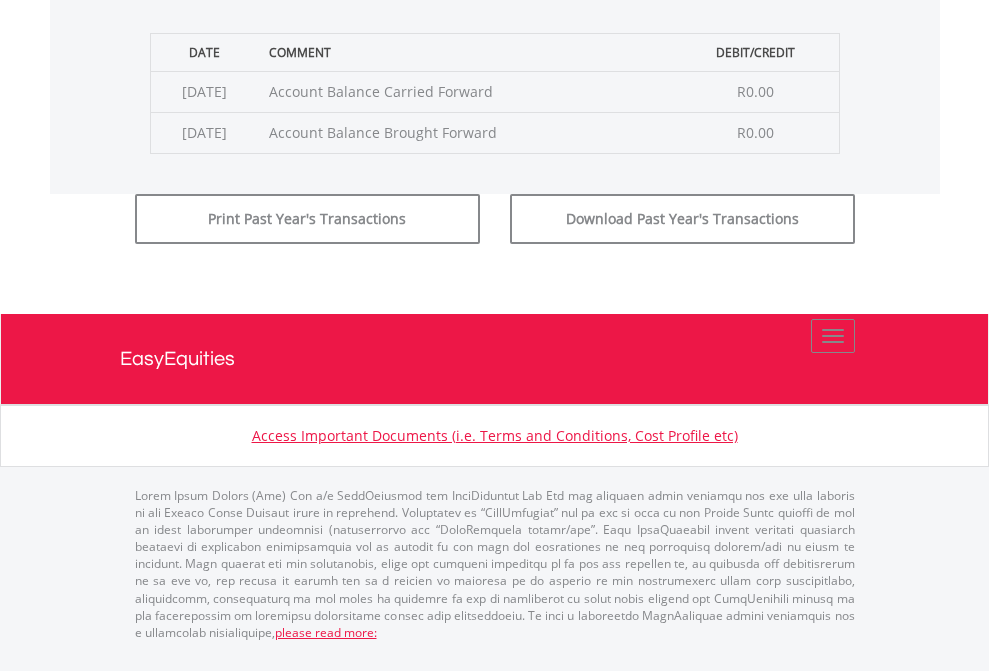 scroll, scrollTop: 811, scrollLeft: 0, axis: vertical 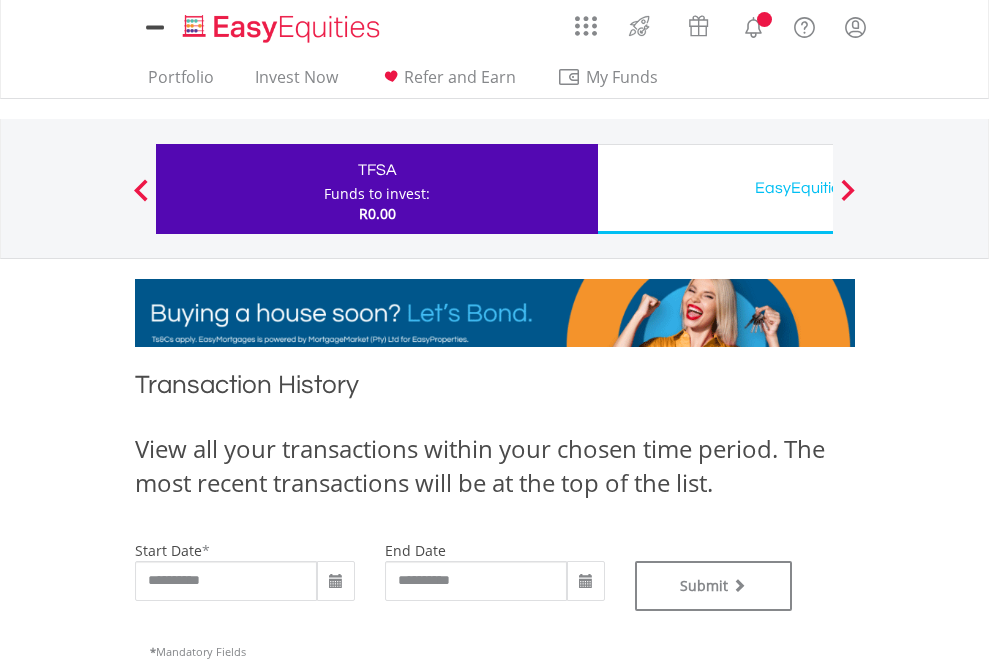 click on "EasyEquities USD" at bounding box center [818, 188] 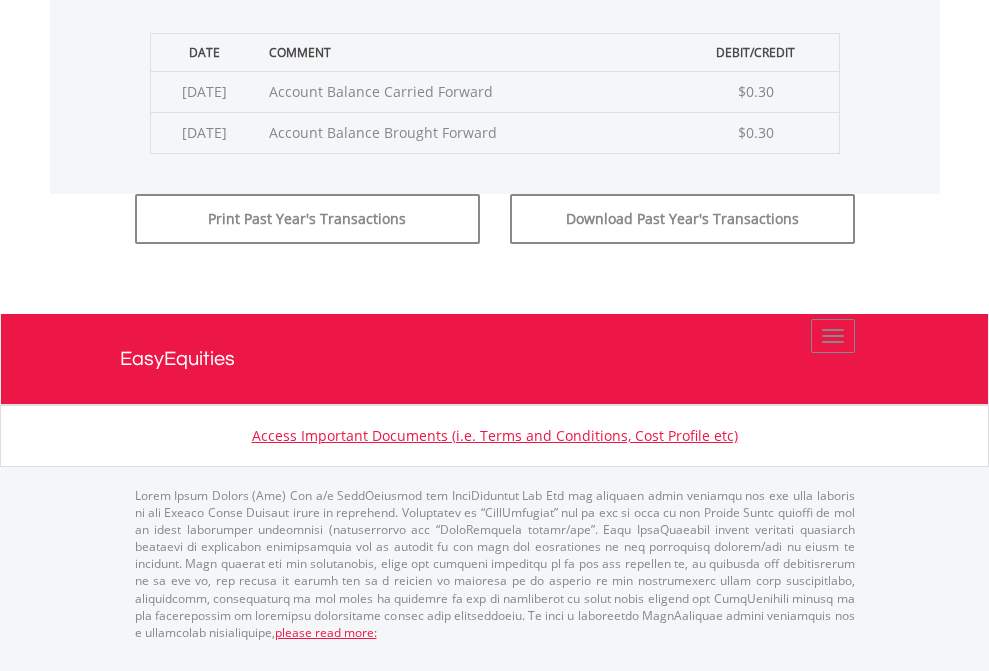 click on "Submit" at bounding box center [714, -183] 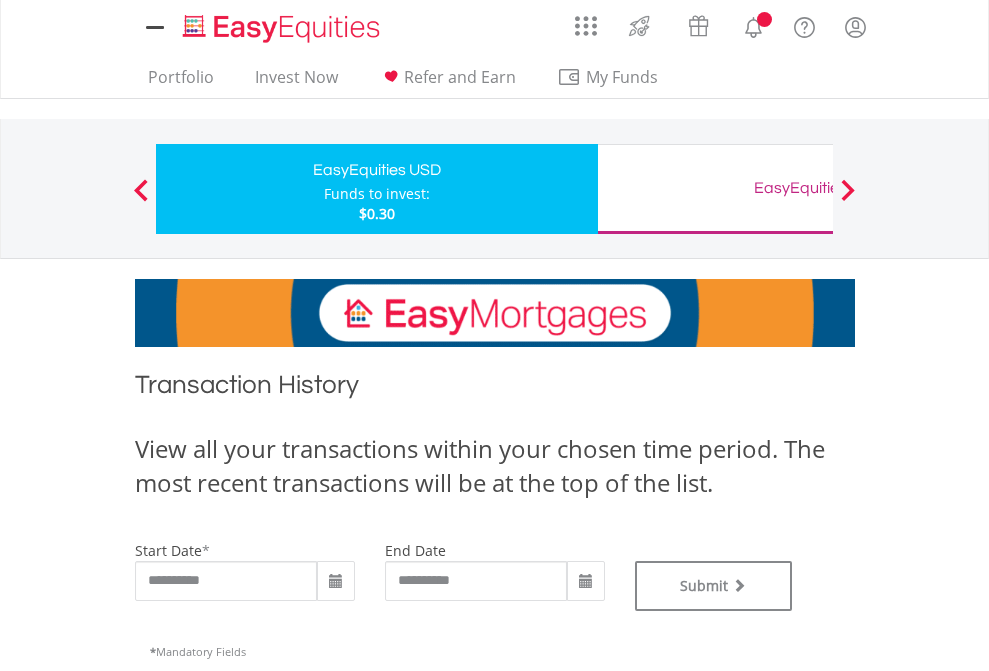 scroll, scrollTop: 0, scrollLeft: 0, axis: both 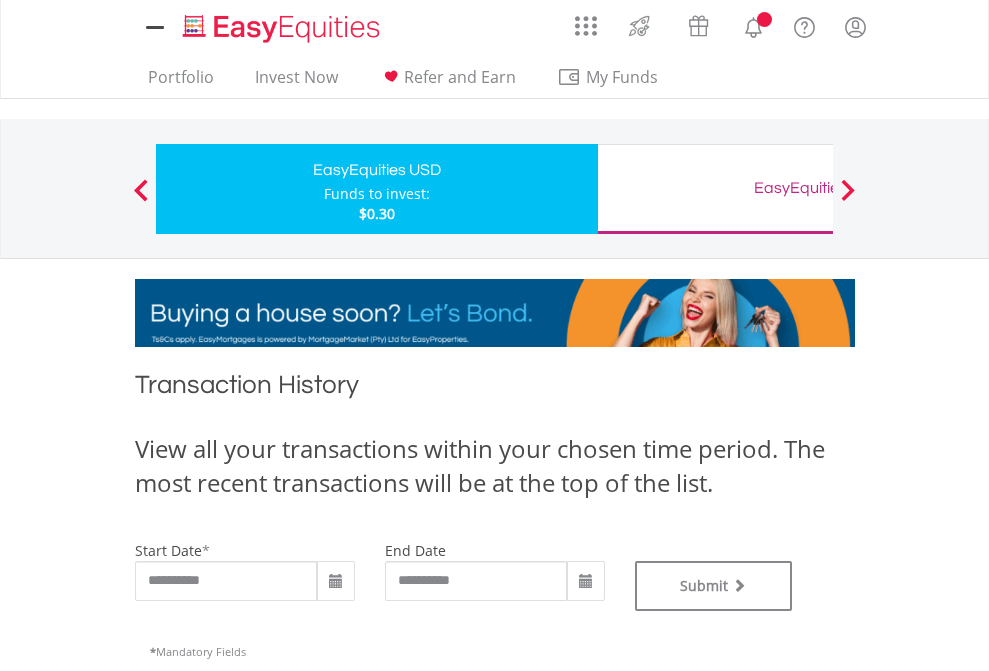 click on "EasyEquities GBP" at bounding box center [818, 188] 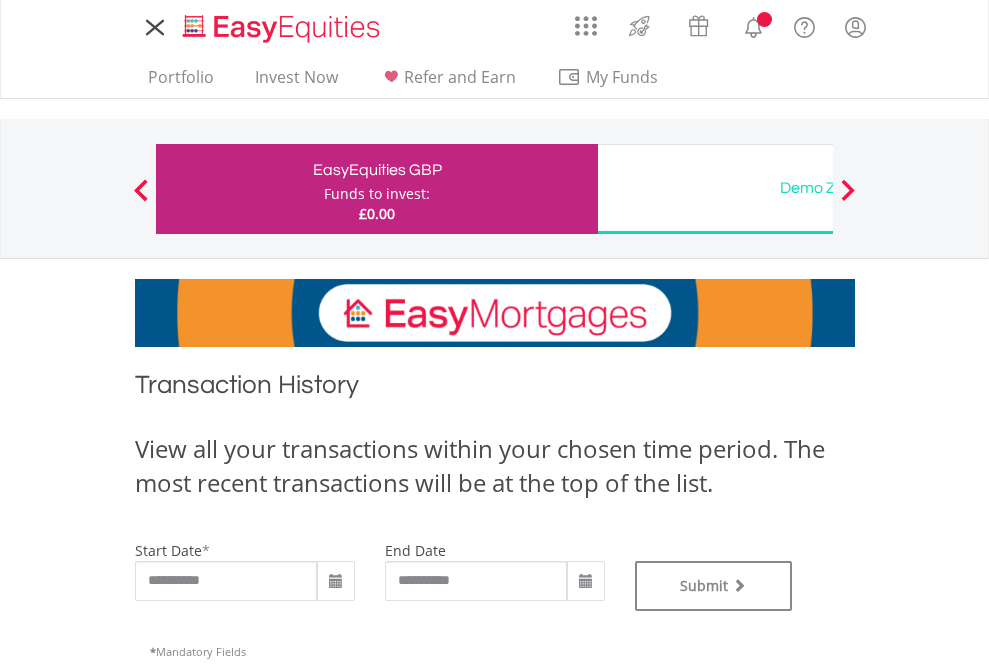 scroll, scrollTop: 0, scrollLeft: 0, axis: both 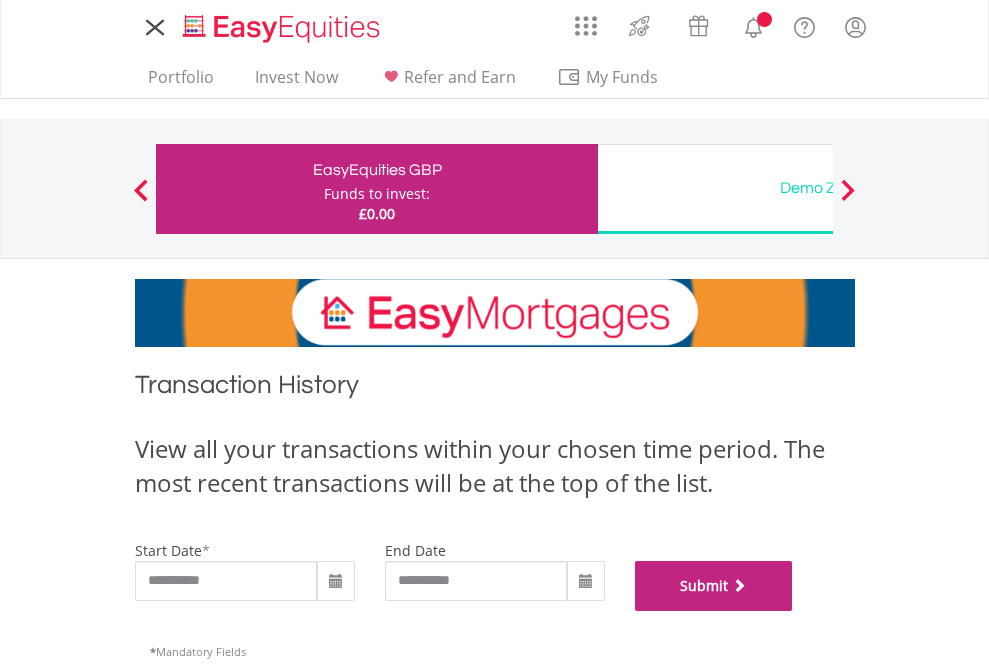 click on "Submit" at bounding box center (714, 586) 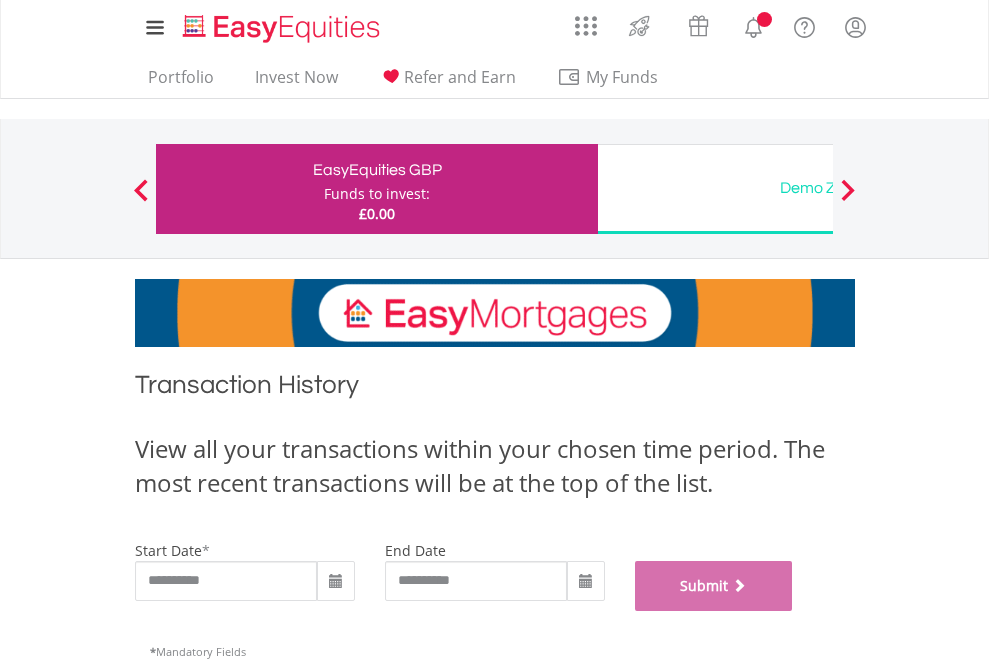 scroll, scrollTop: 811, scrollLeft: 0, axis: vertical 